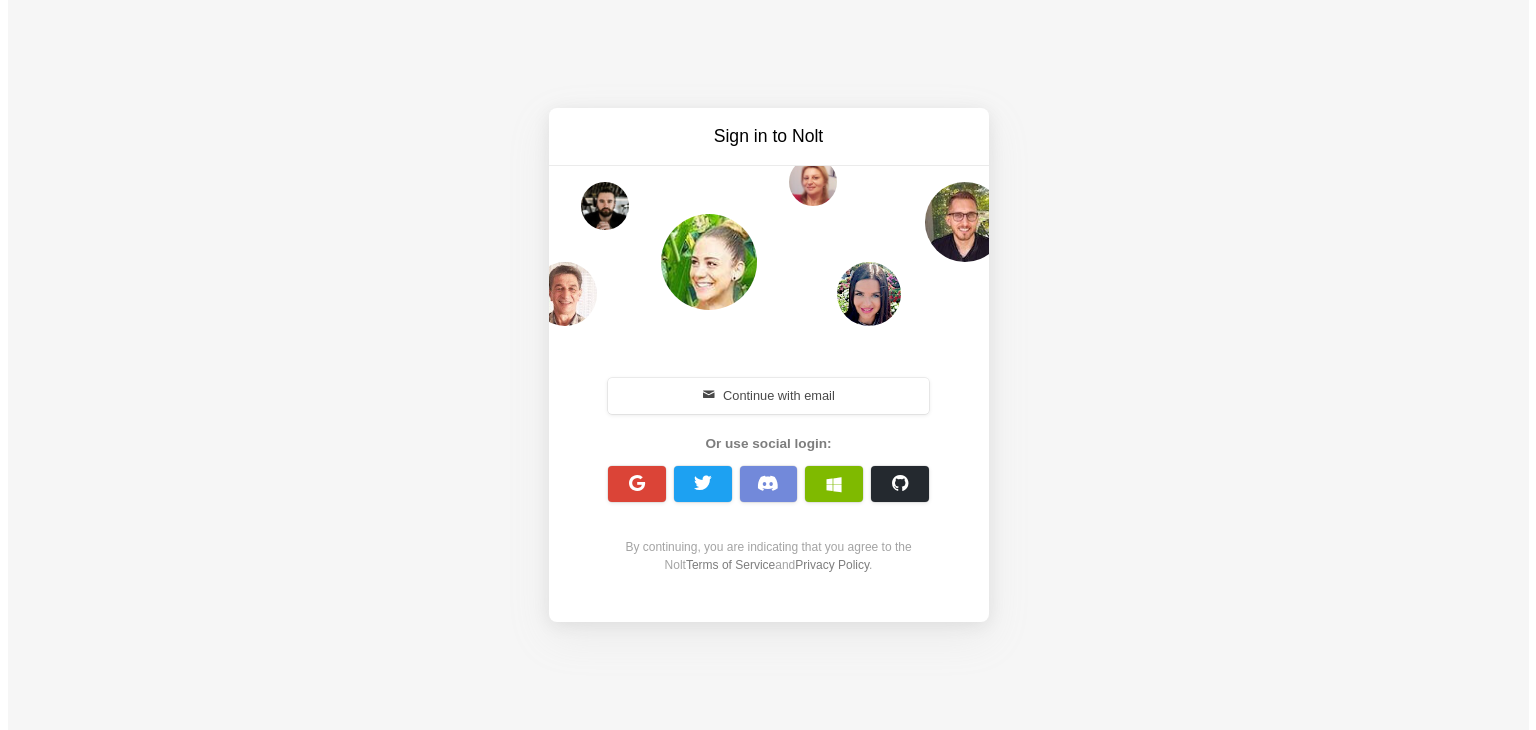scroll, scrollTop: 0, scrollLeft: 0, axis: both 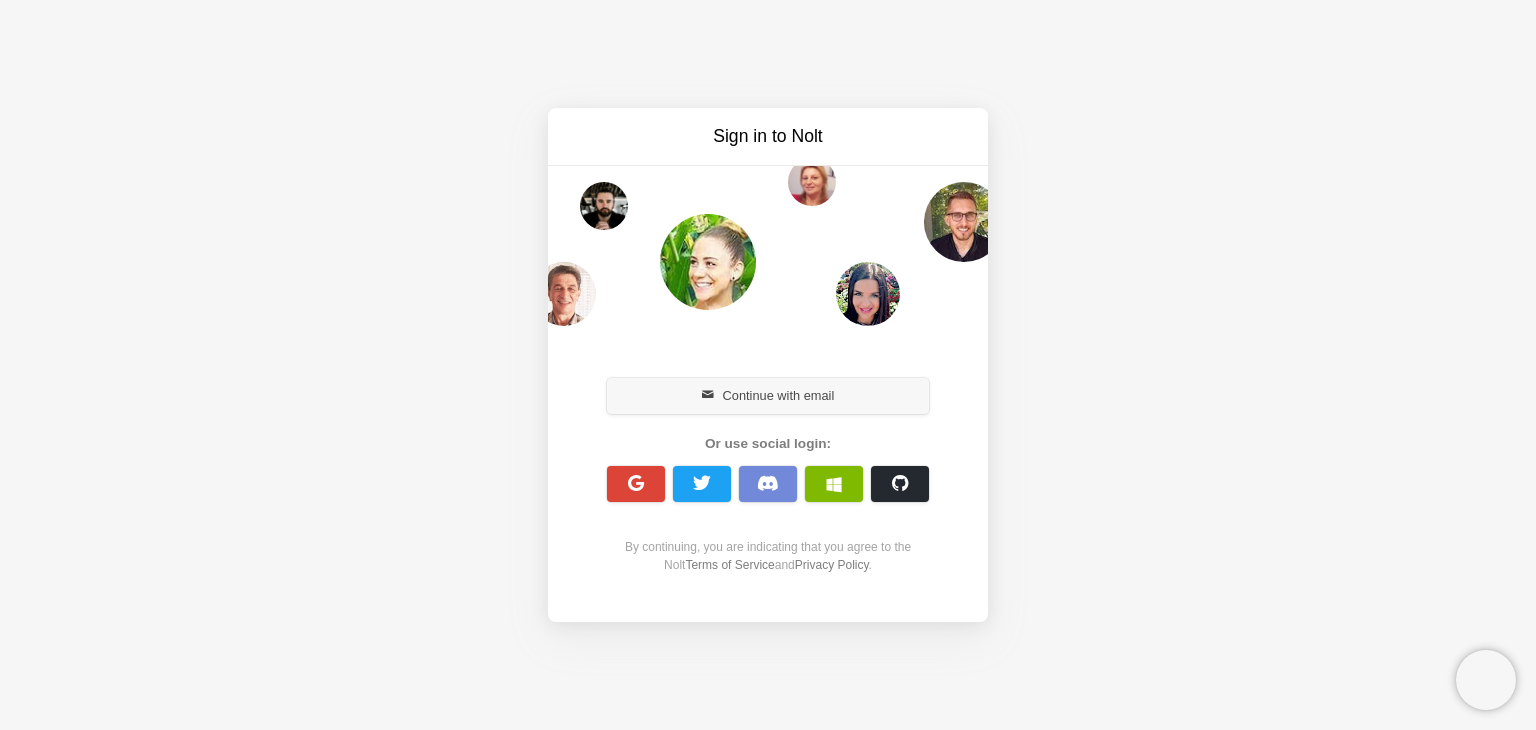 click on "Continue with email" at bounding box center (768, 396) 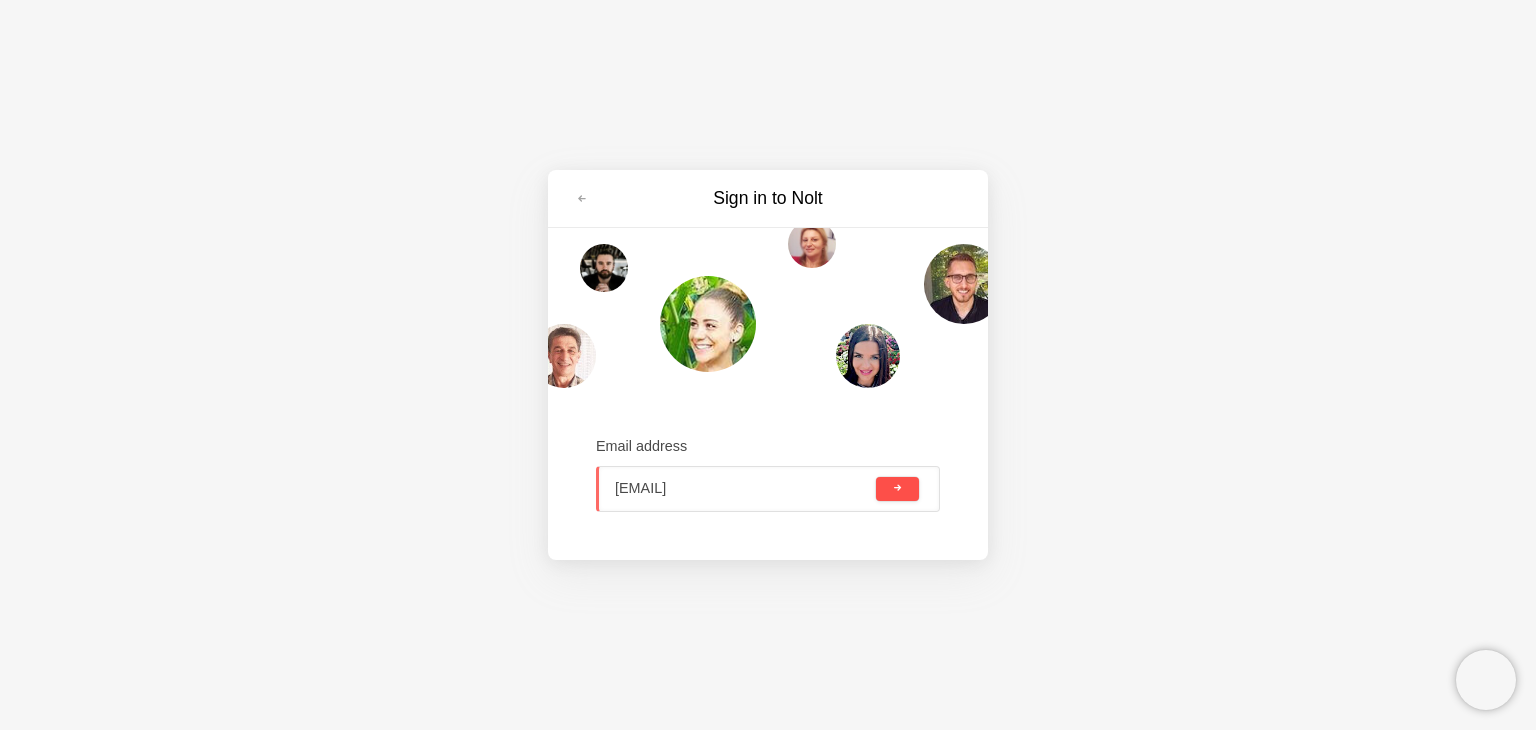 paste on "[EMAIL]" 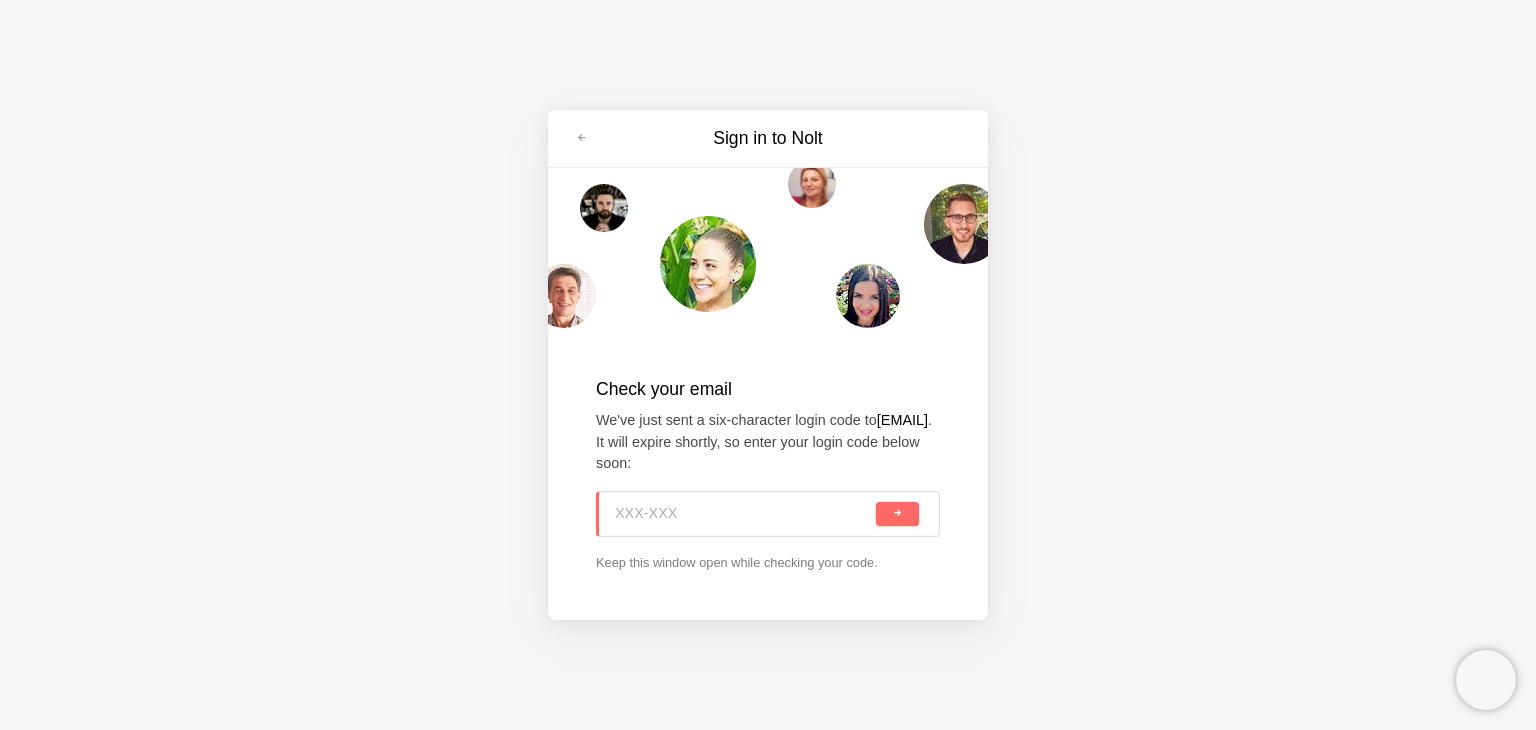 paste on "DXW-XM3" 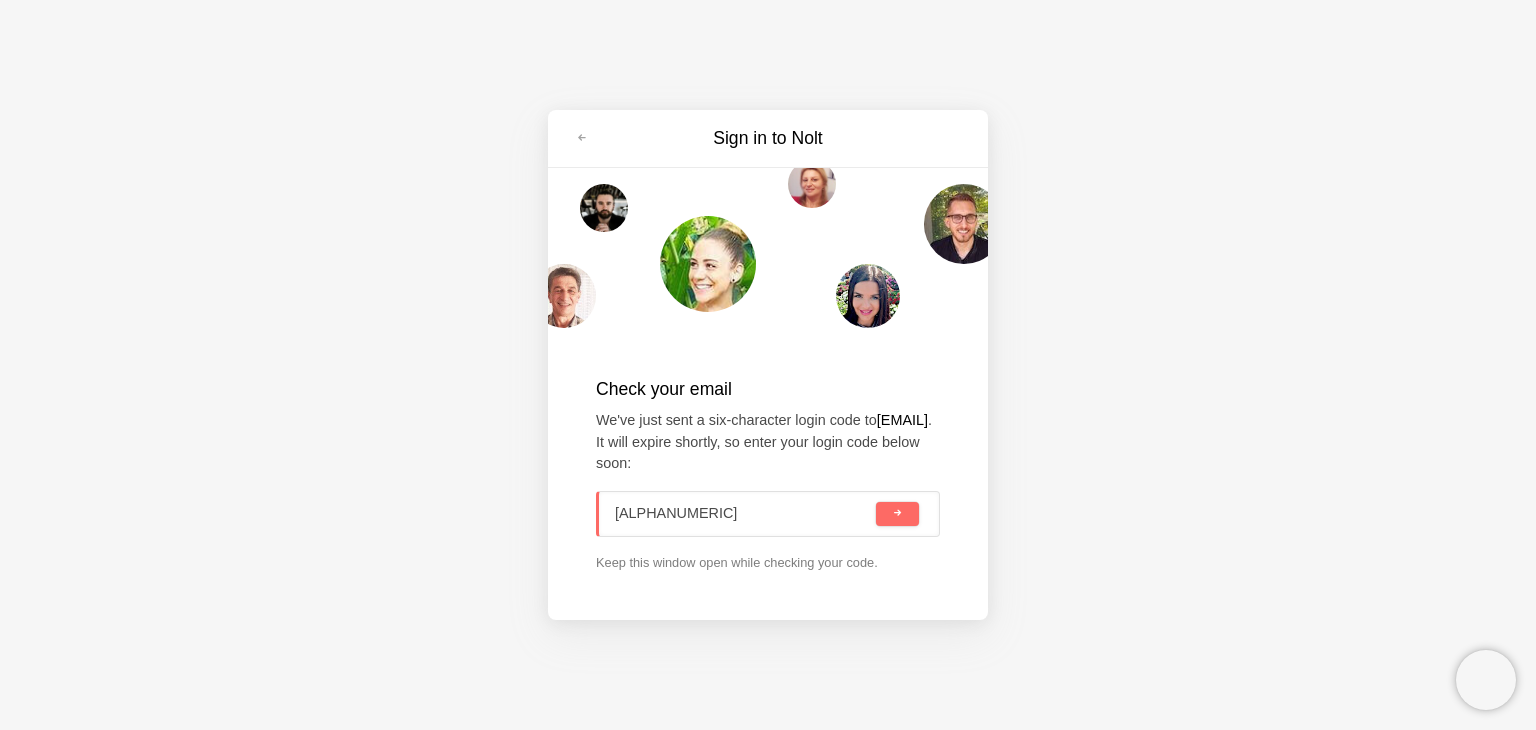 type on "DXW-XM3" 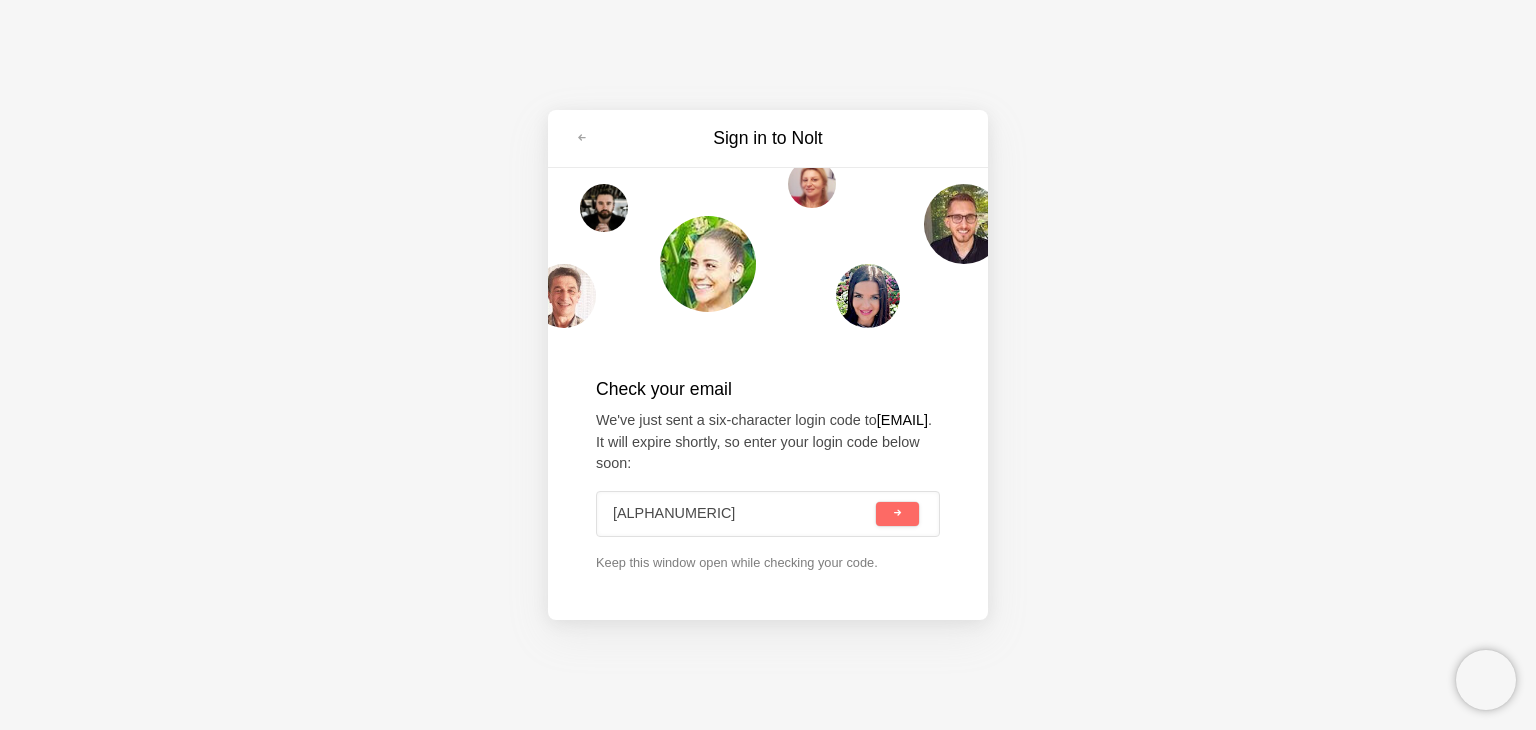 click on "DXW-XM3" at bounding box center [768, 514] 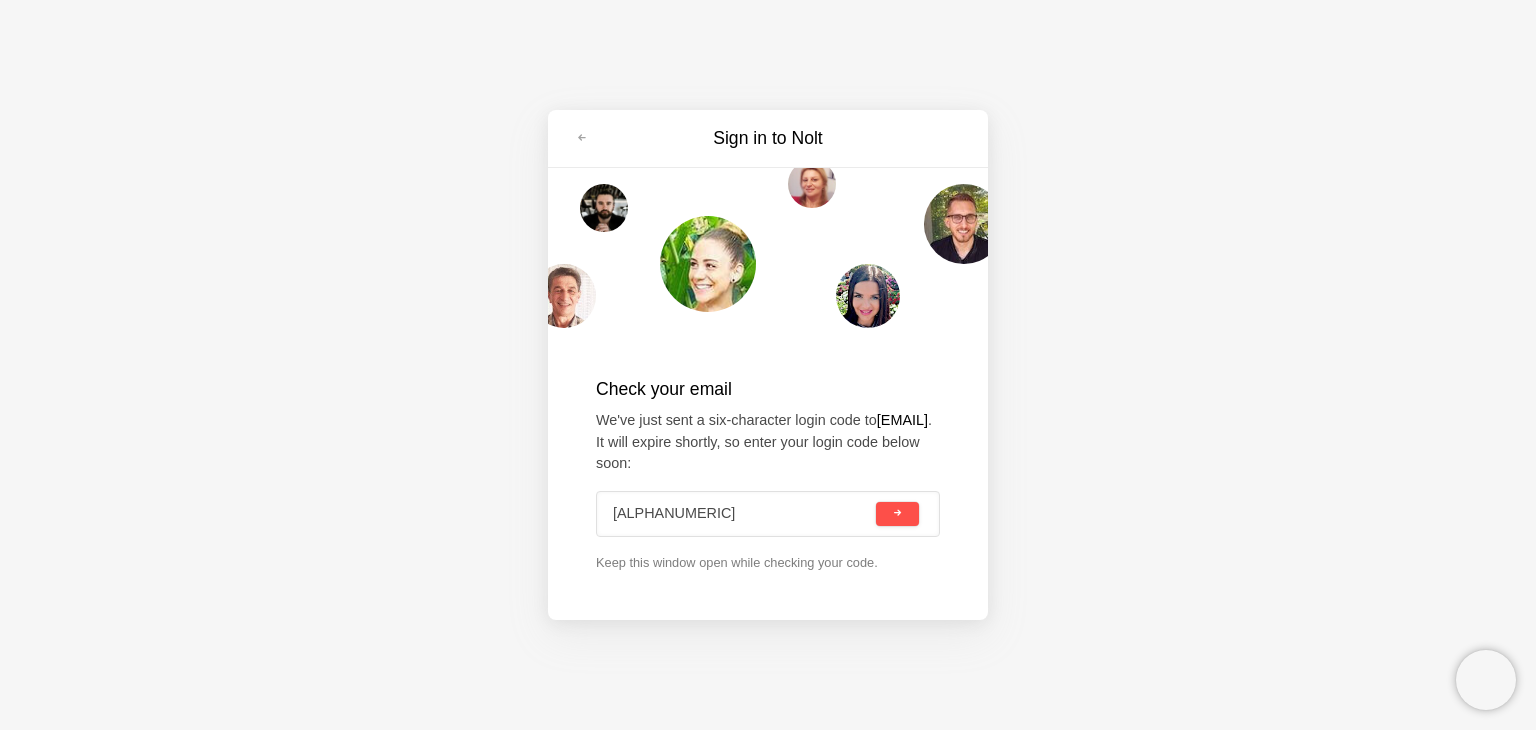 click at bounding box center [897, 513] 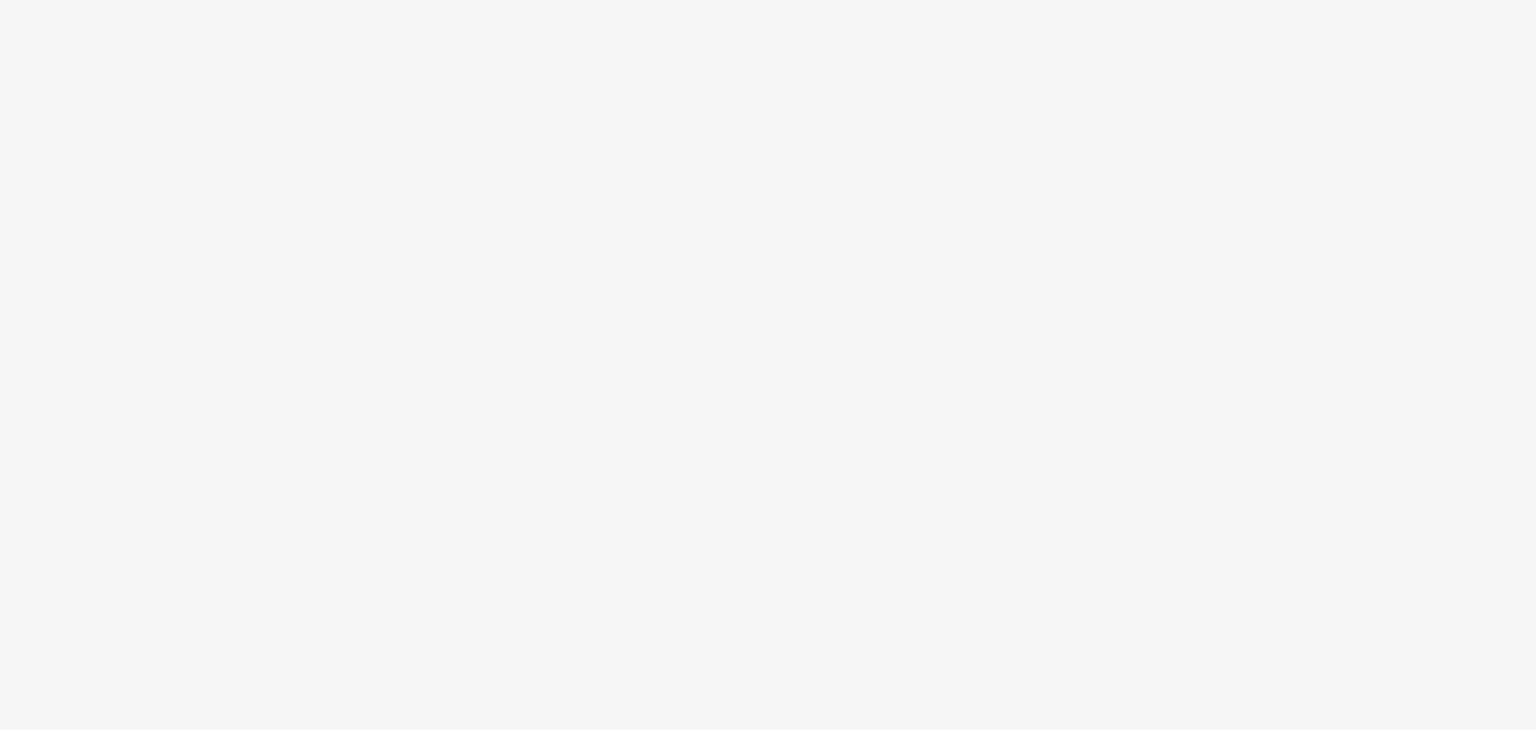 scroll, scrollTop: 0, scrollLeft: 0, axis: both 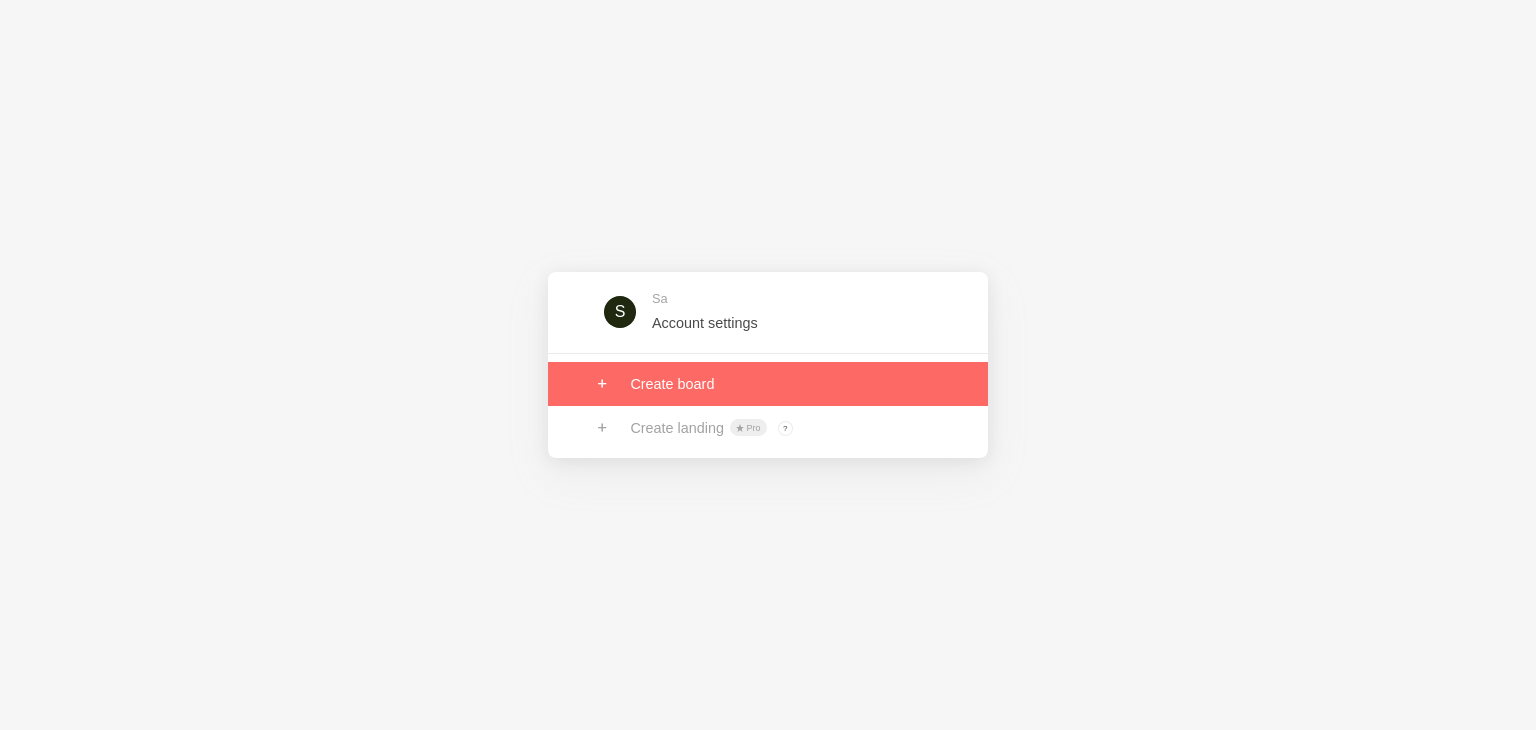 click at bounding box center (768, 384) 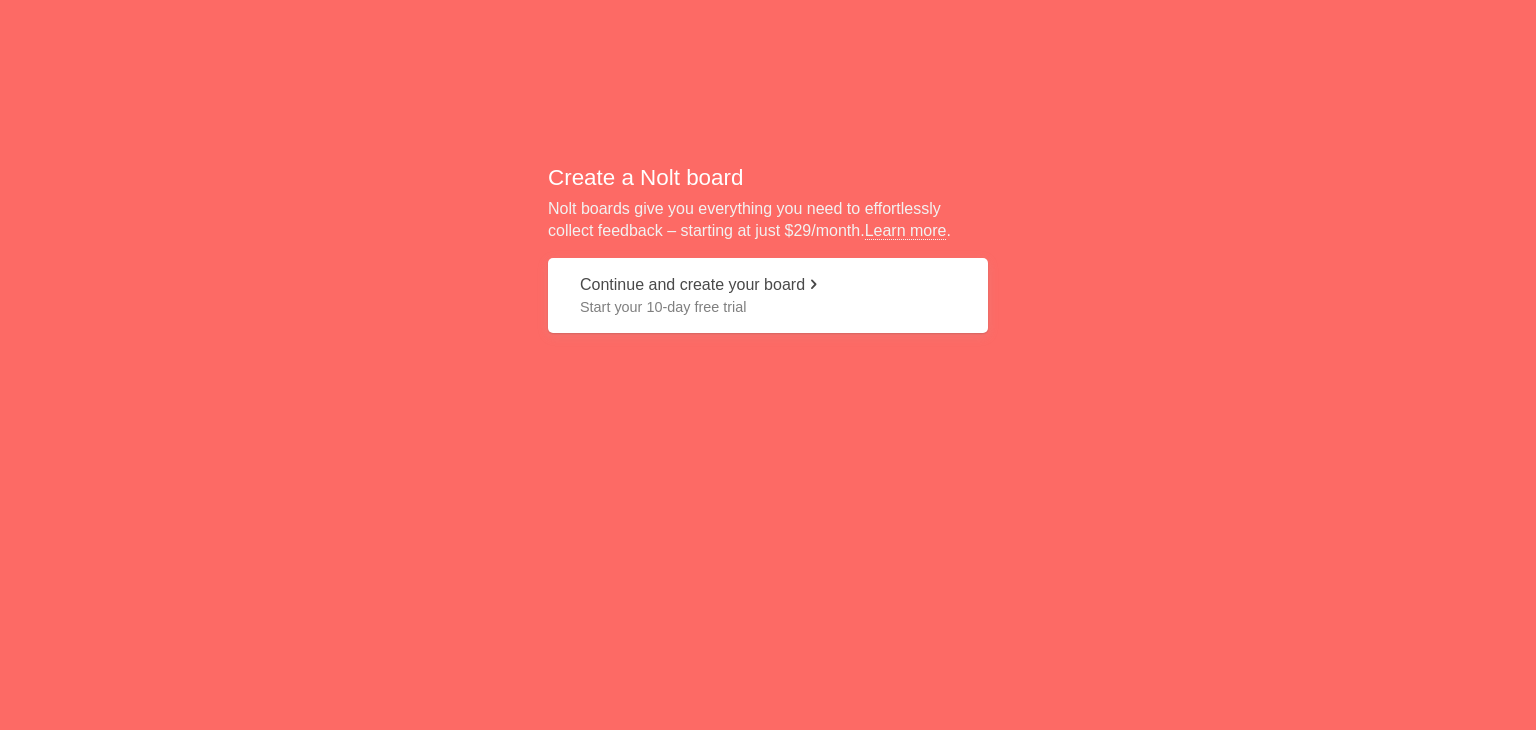 scroll, scrollTop: 0, scrollLeft: 0, axis: both 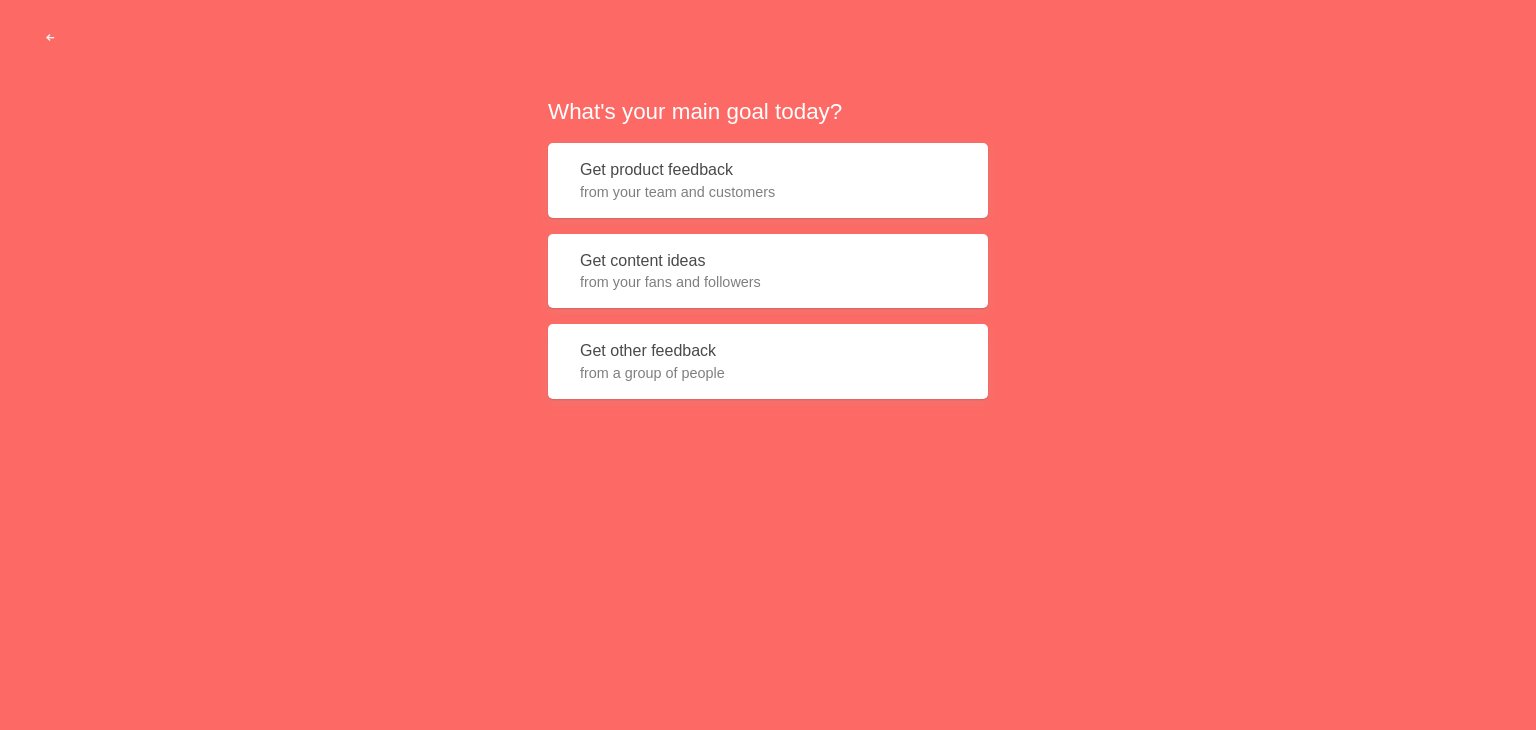 click on "Get product feedback from your team and customers" at bounding box center [768, 180] 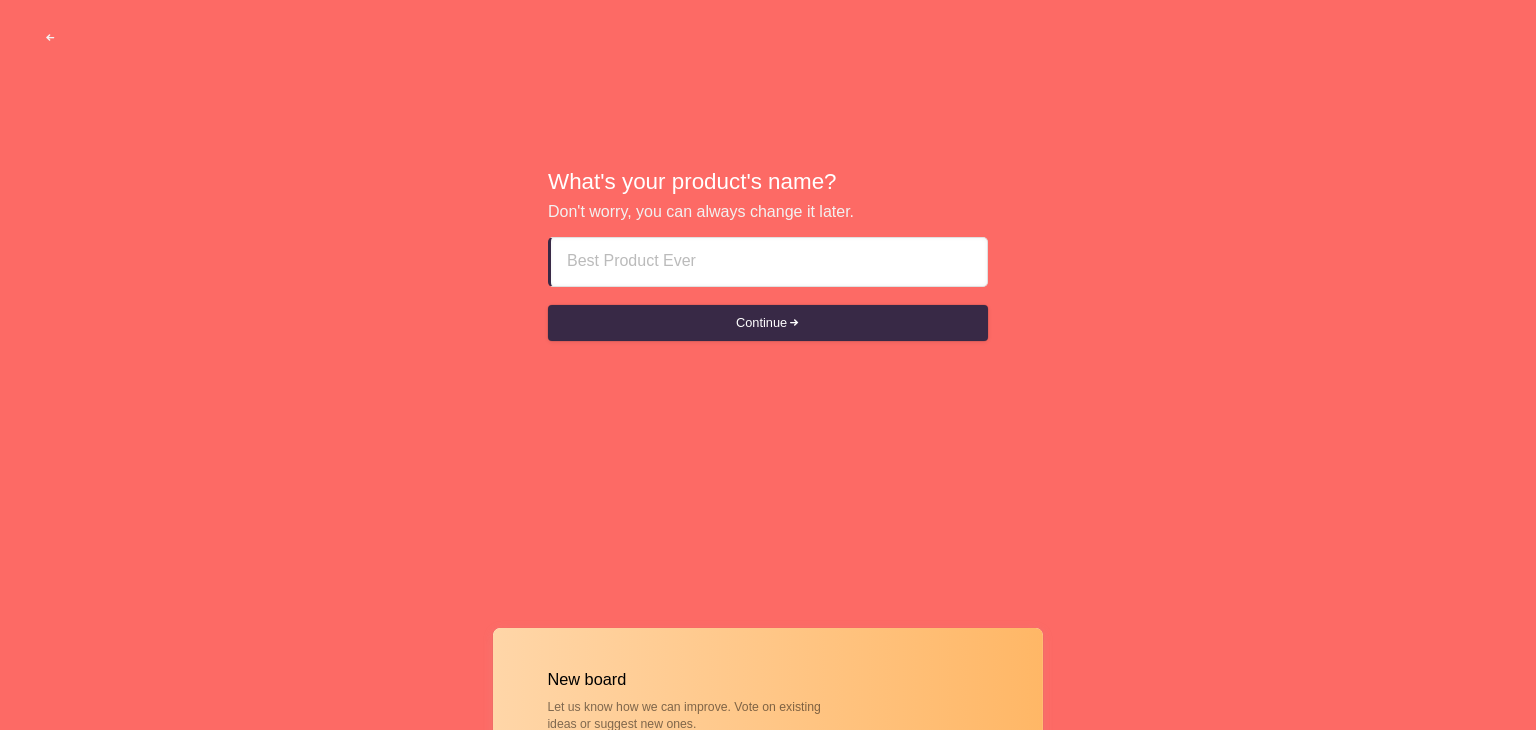 click at bounding box center [769, 262] 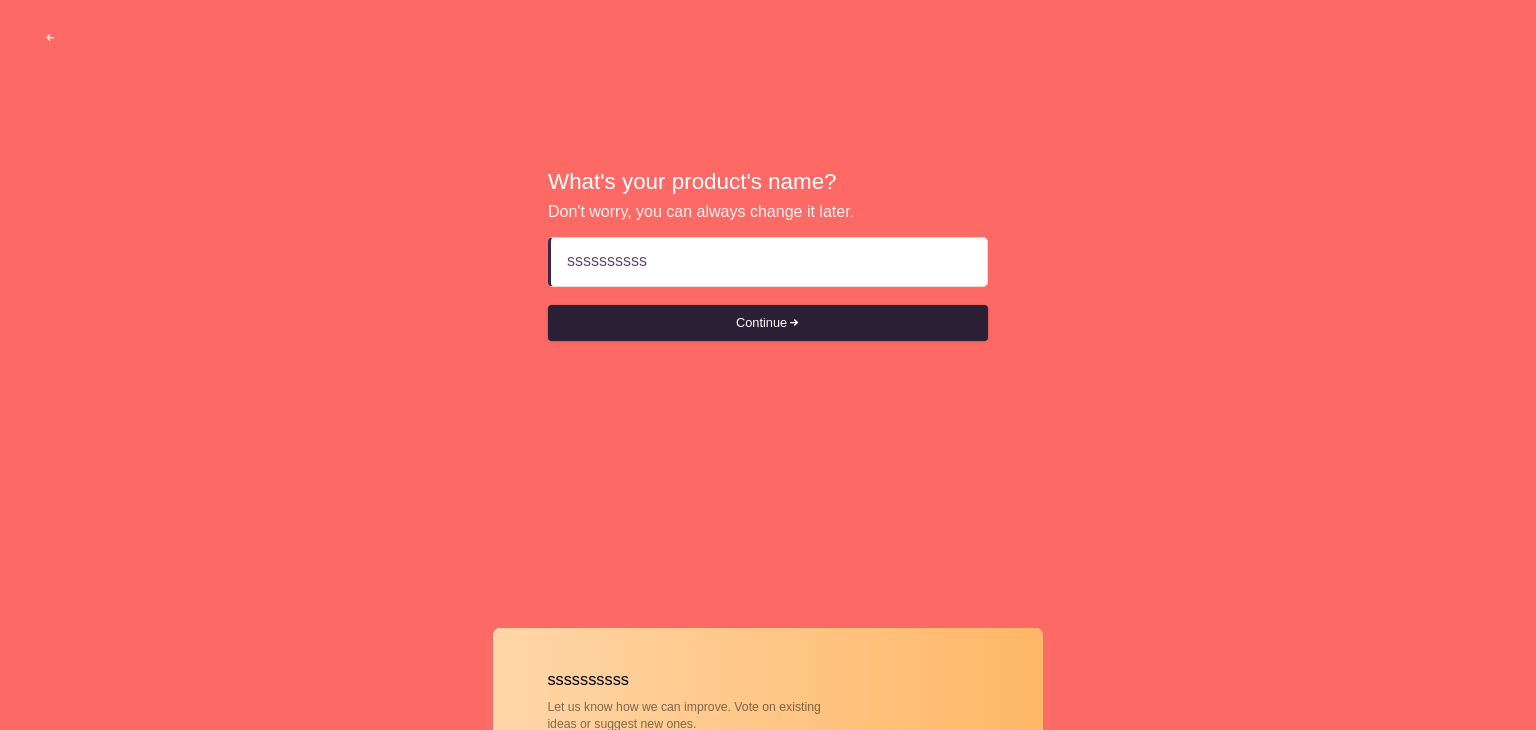 type on "sssssssssss" 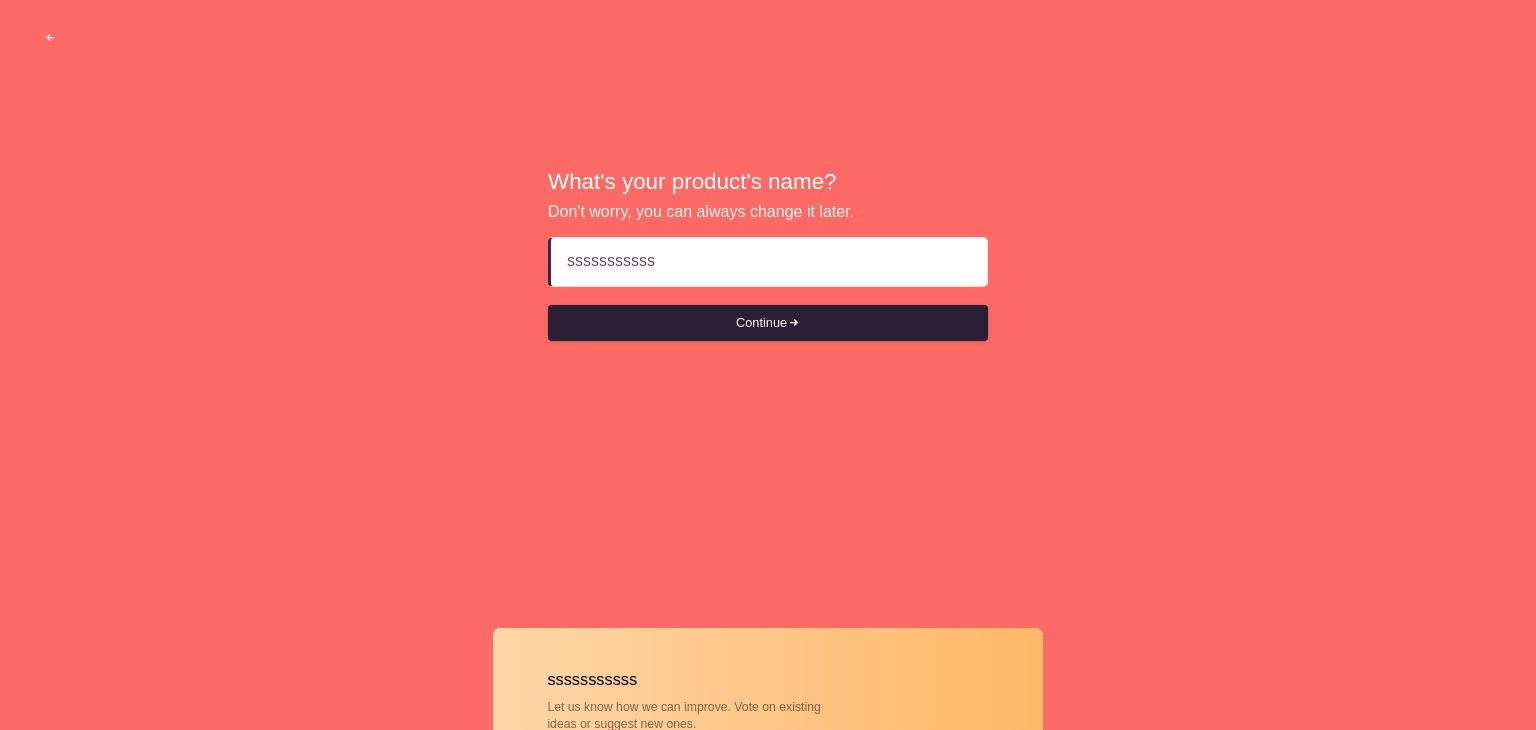 click on "Continue" at bounding box center [768, 323] 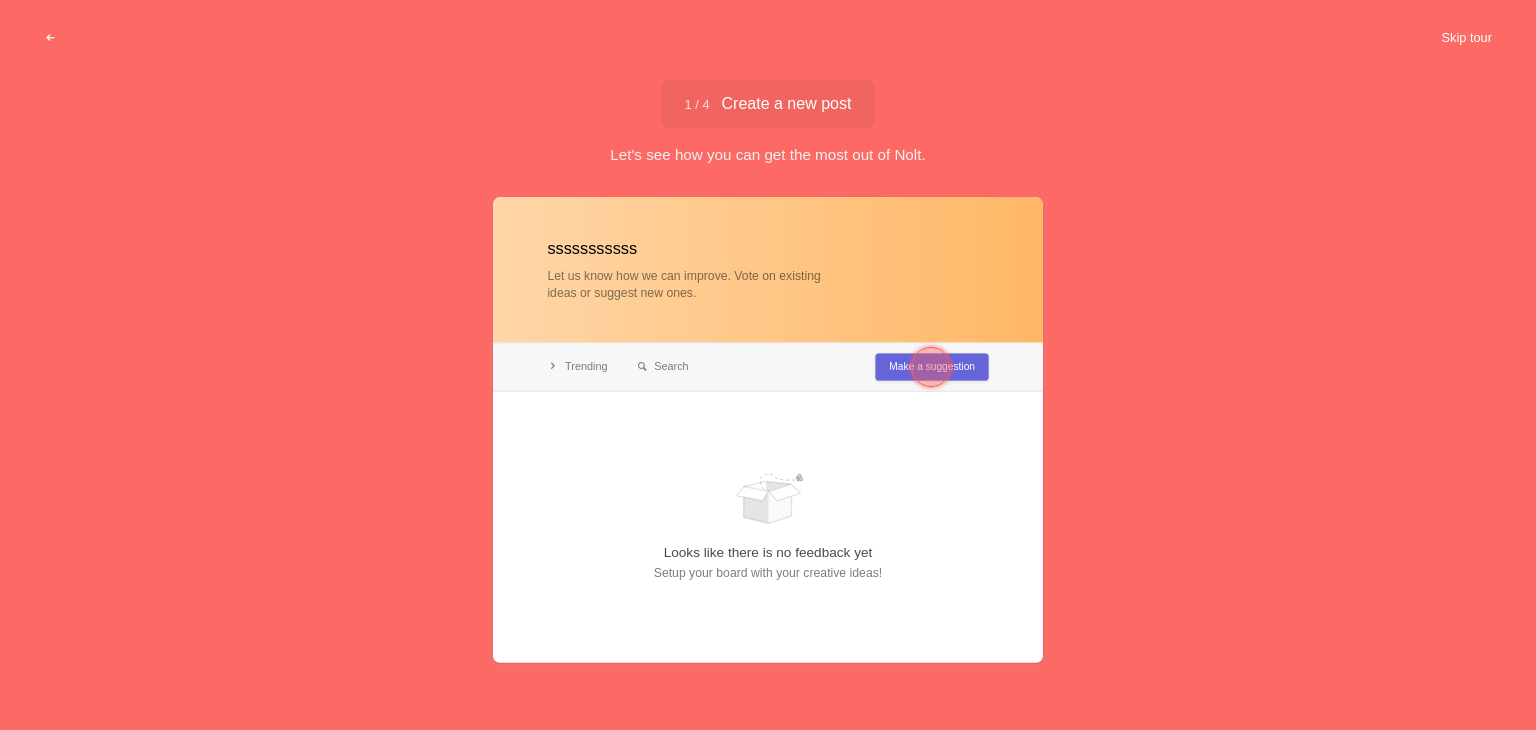 click on "Skip tour" at bounding box center (1466, 38) 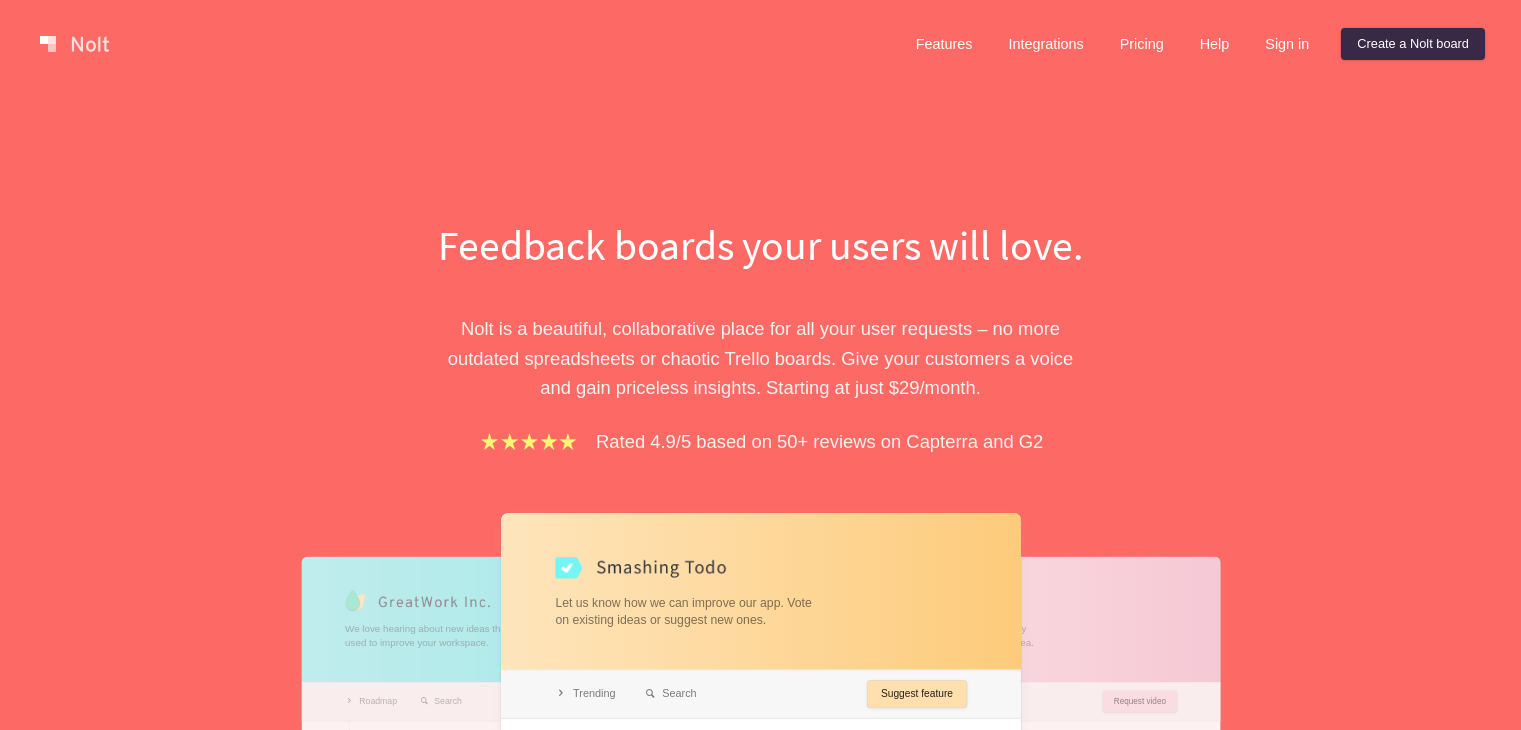 scroll, scrollTop: 0, scrollLeft: 0, axis: both 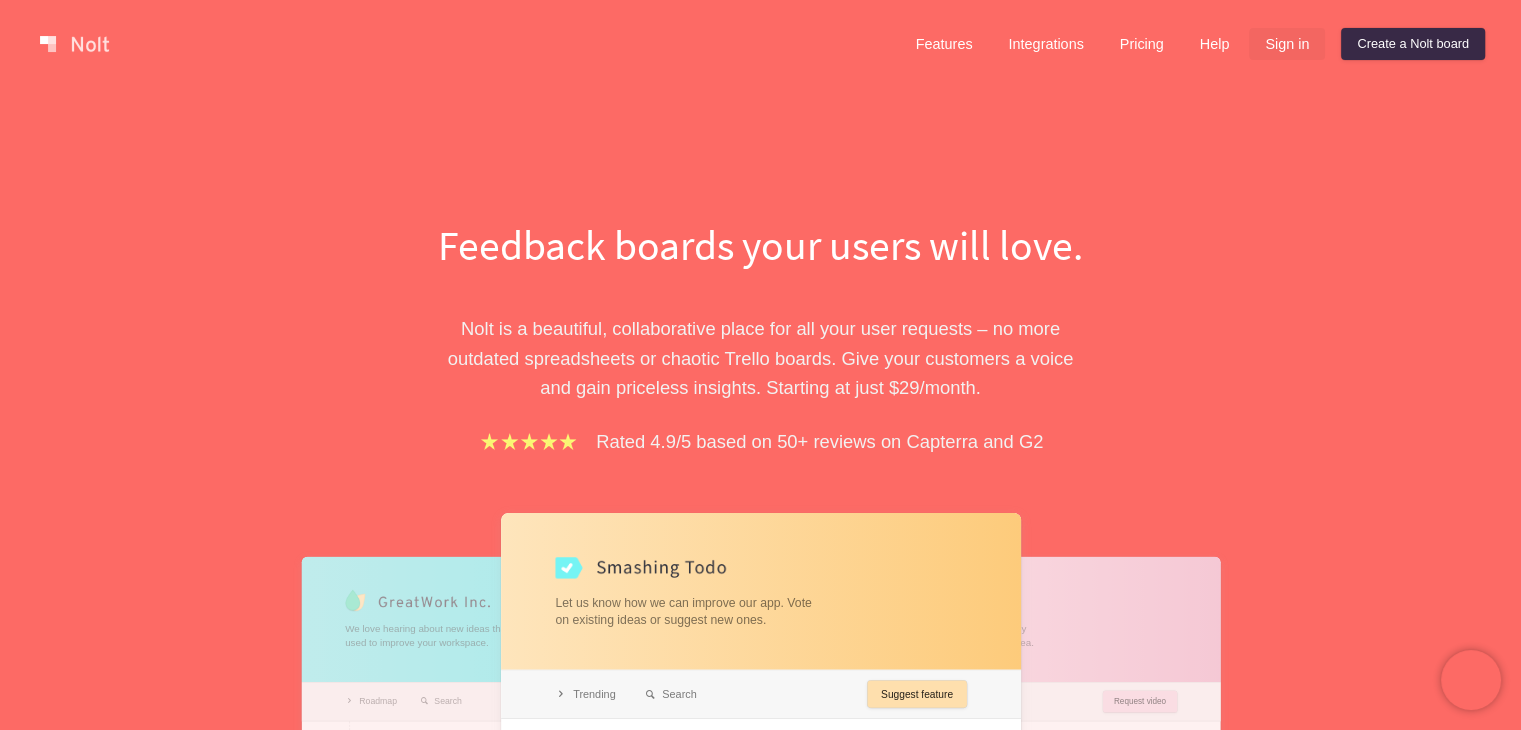 click on "Sign in" at bounding box center [1287, 44] 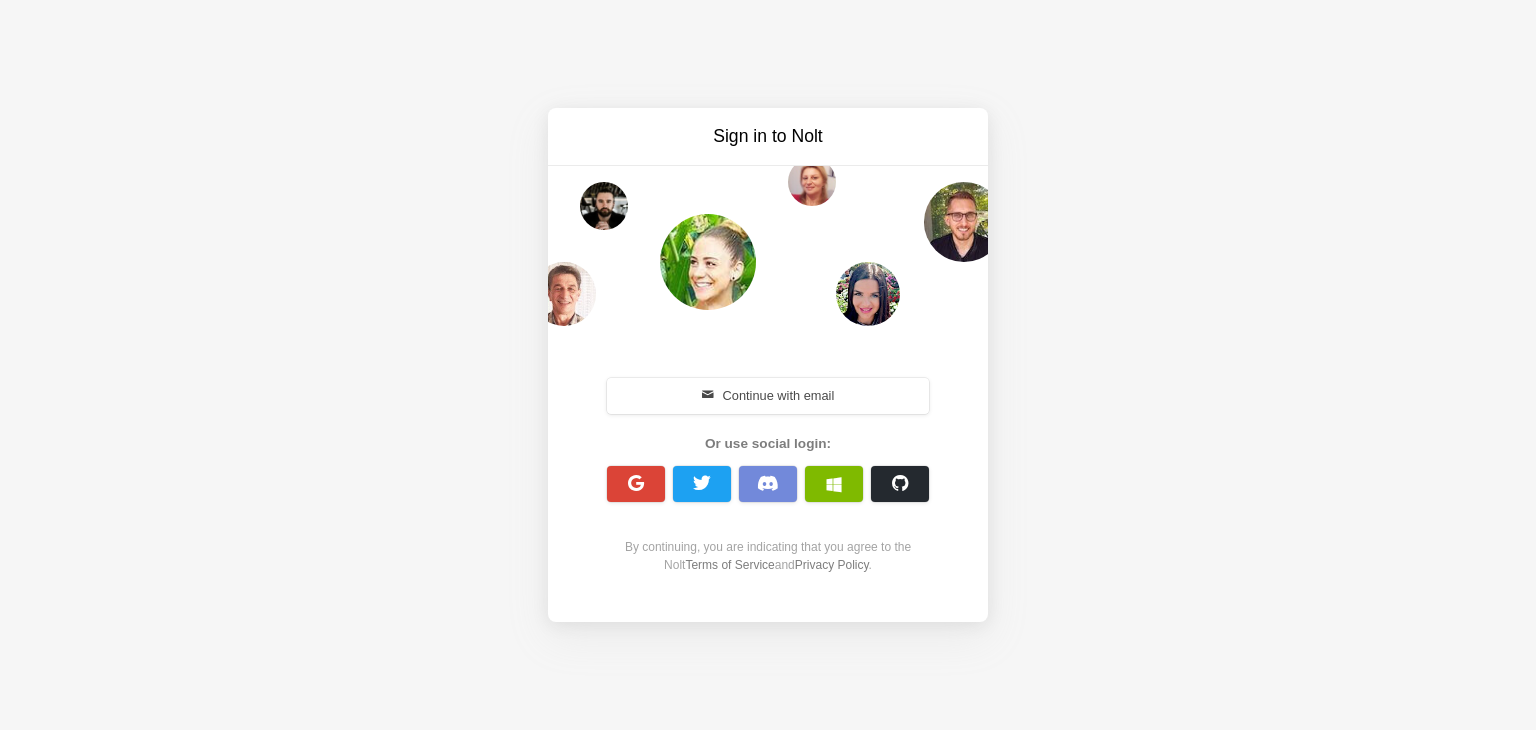 drag, startPoint x: 804, startPoint y: 386, endPoint x: 765, endPoint y: 393, distance: 39.623226 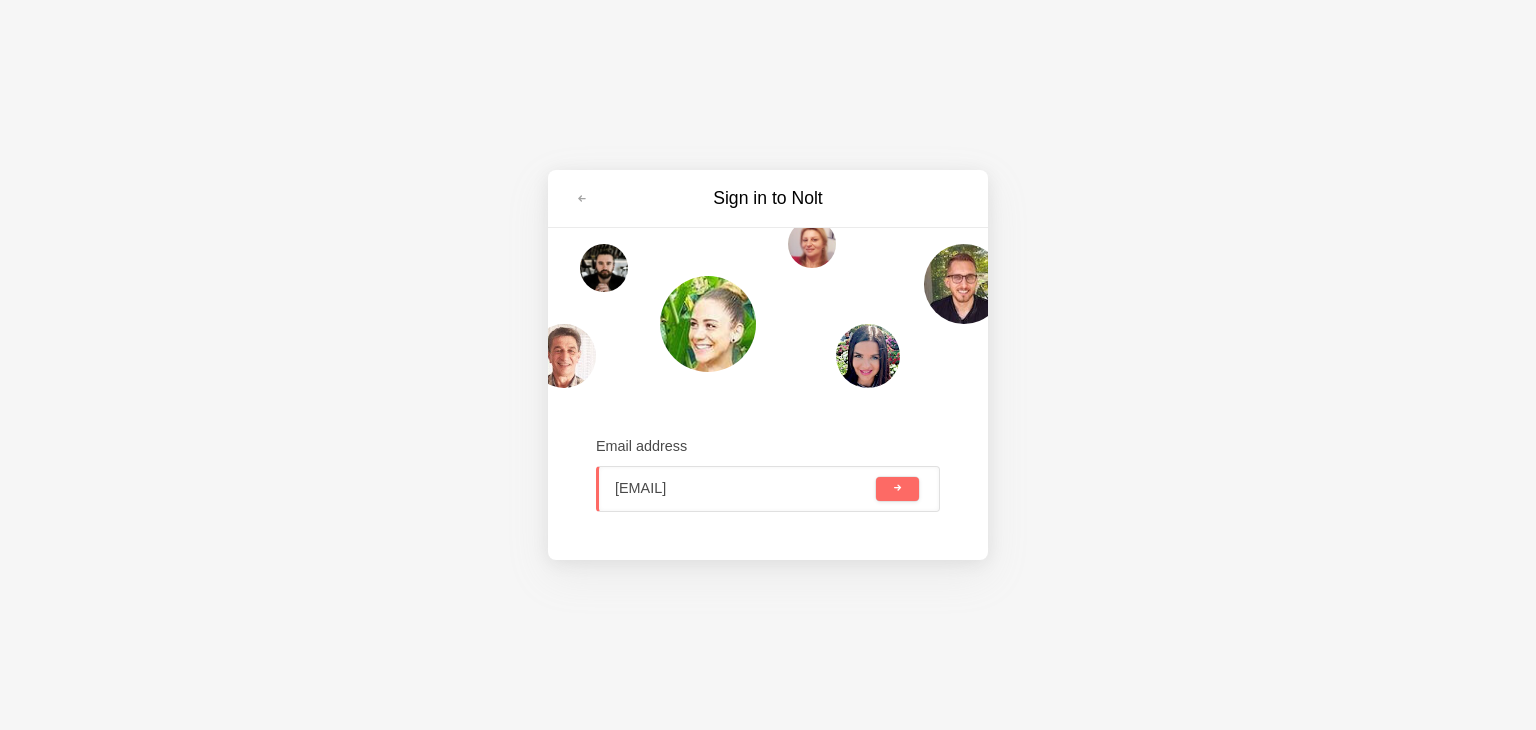type on "hackerdatdf@gmail.com" 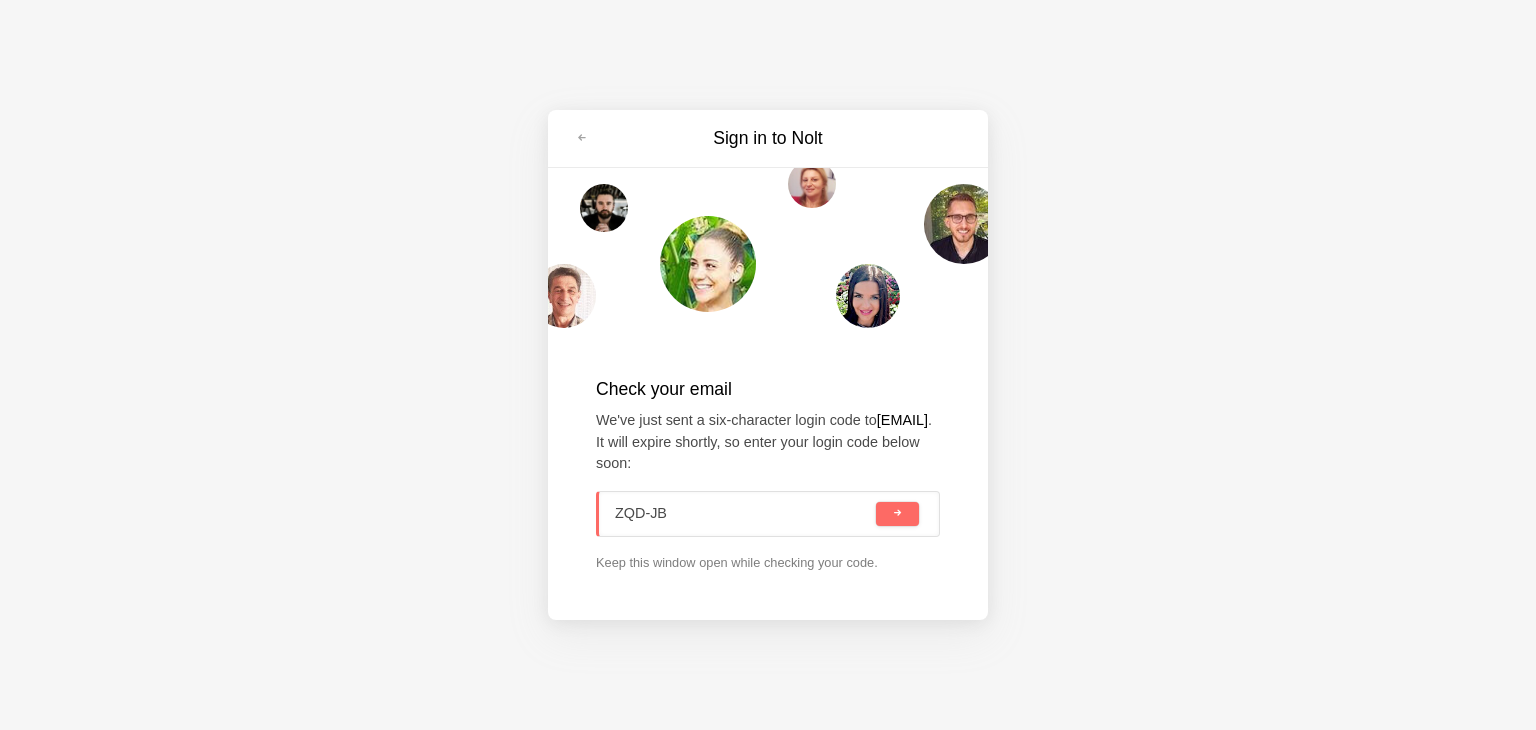 type on "ZQD-JBJ" 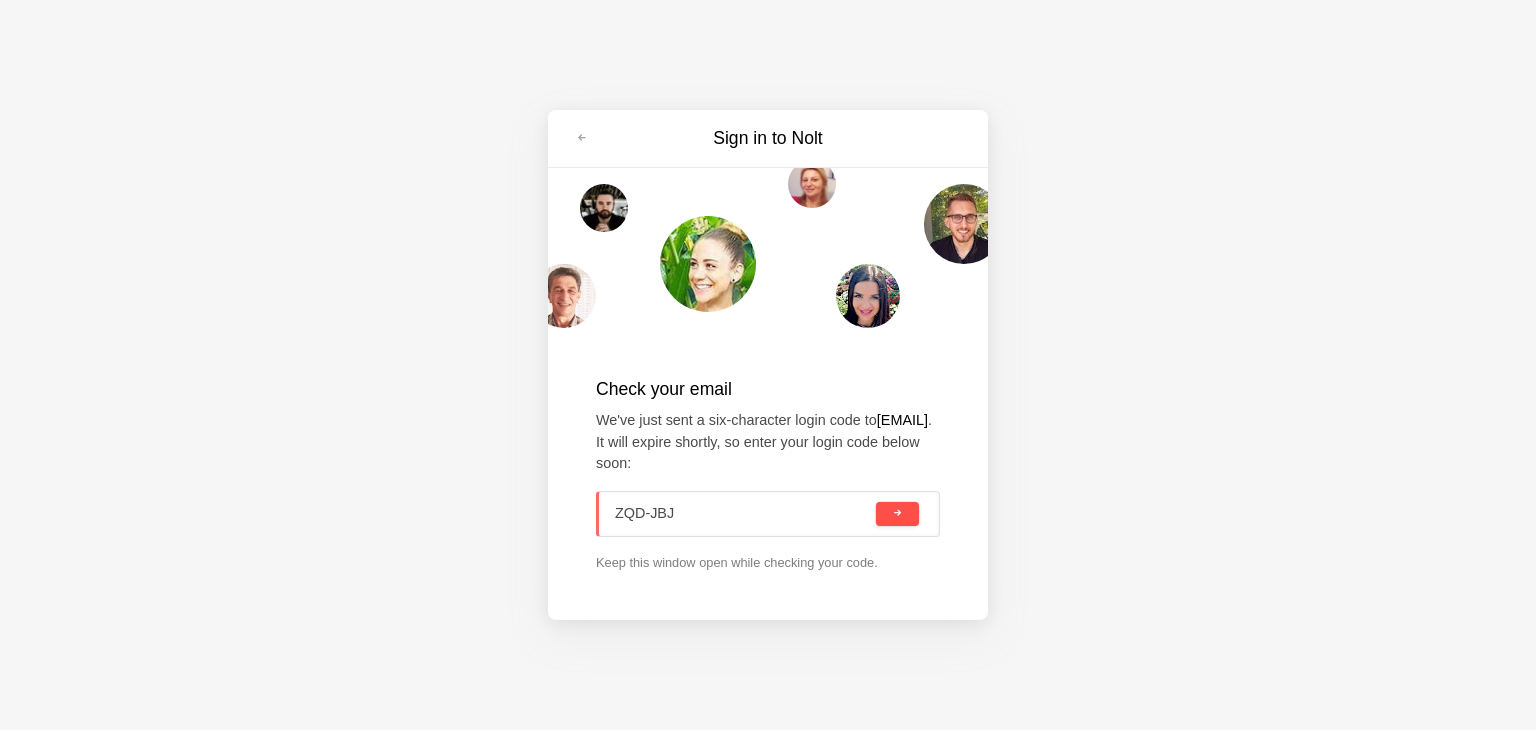 click at bounding box center (897, 514) 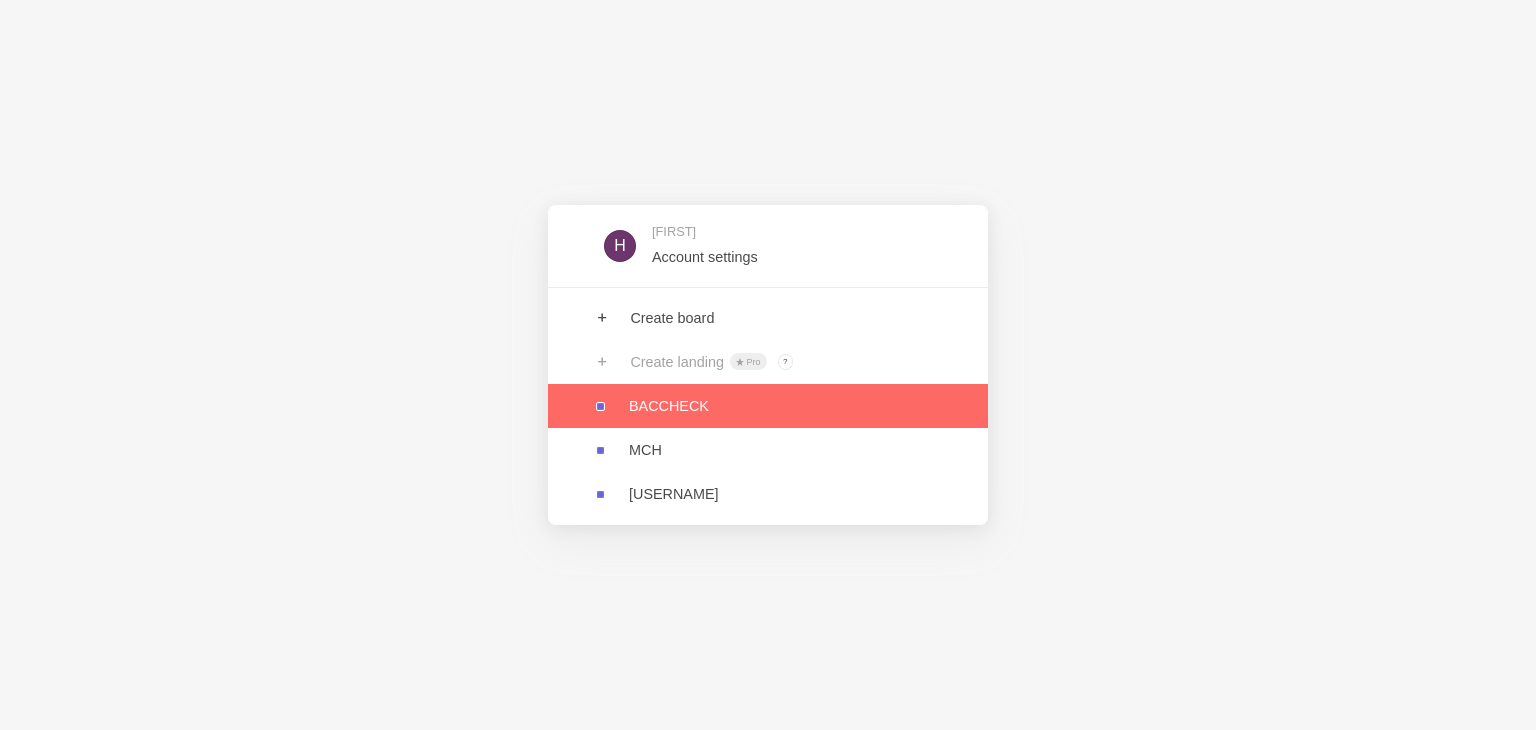 scroll, scrollTop: 0, scrollLeft: 0, axis: both 